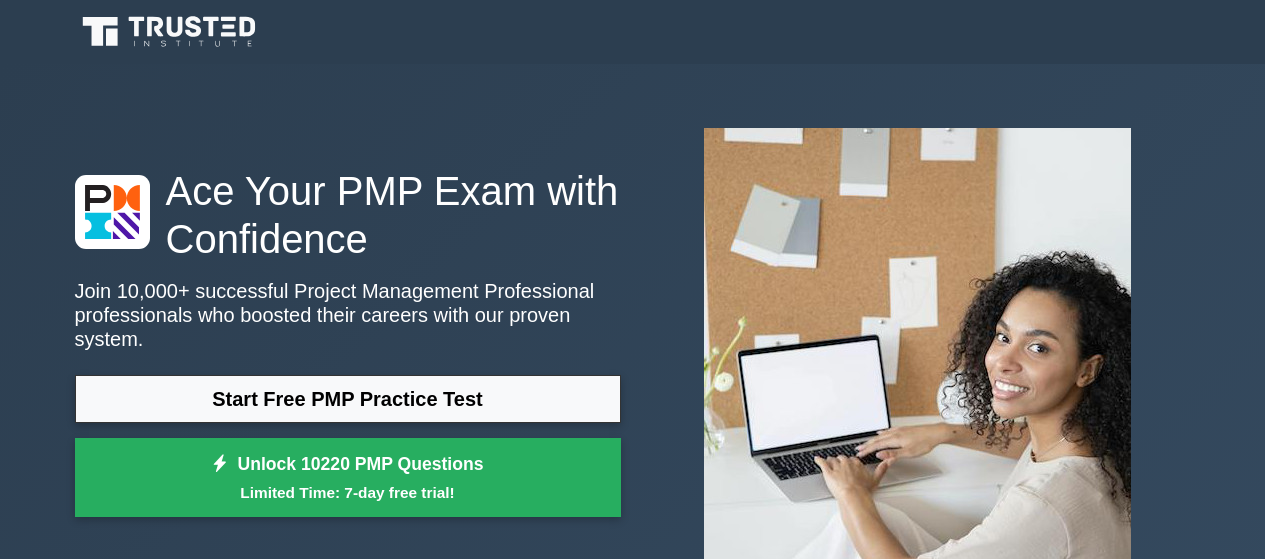 scroll, scrollTop: 6693, scrollLeft: 0, axis: vertical 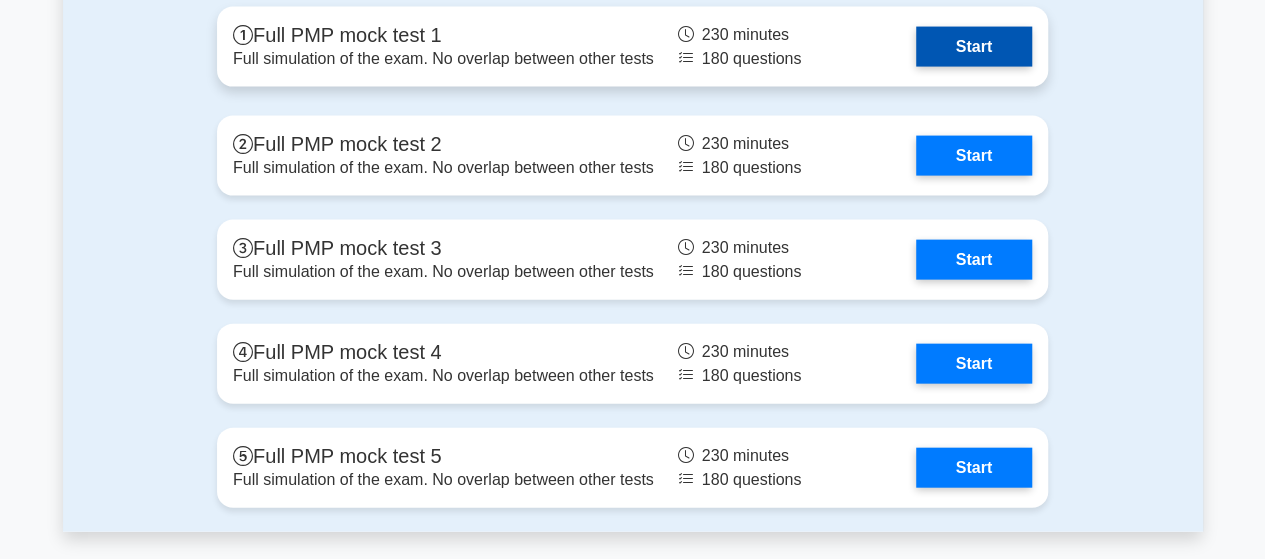 click on "Start" at bounding box center (974, 47) 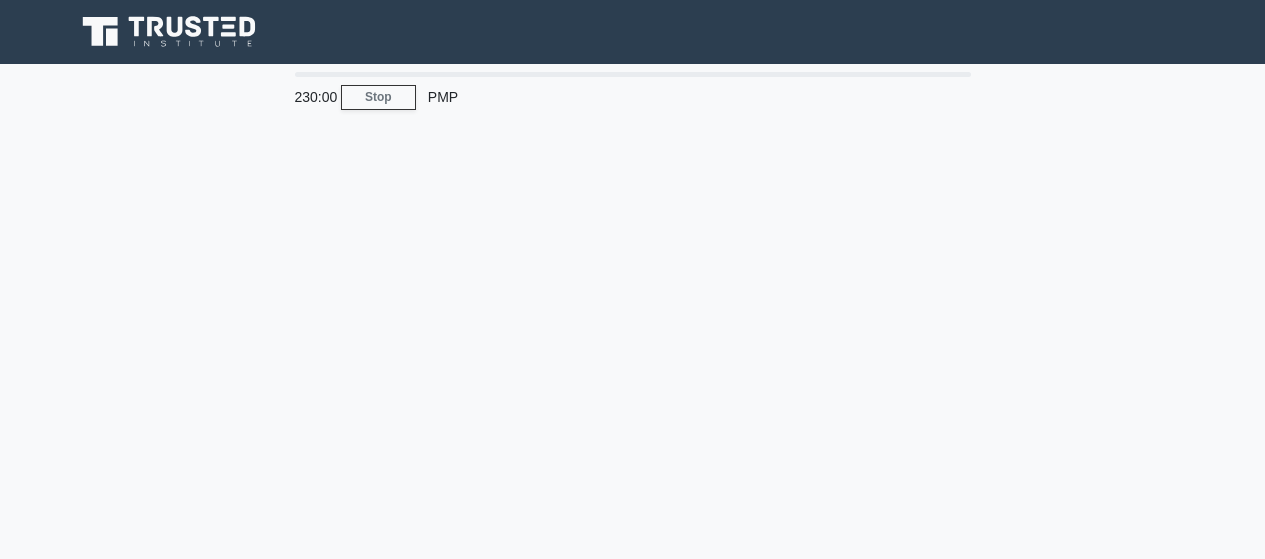 scroll, scrollTop: 0, scrollLeft: 0, axis: both 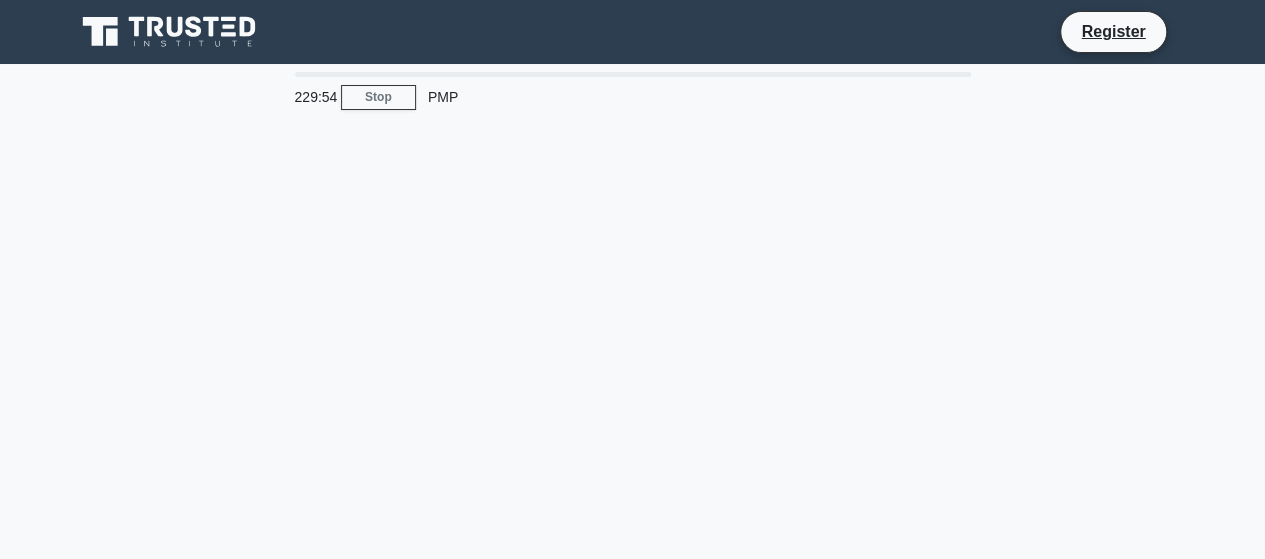click on "229:54
Stop
PMP" at bounding box center (633, 572) 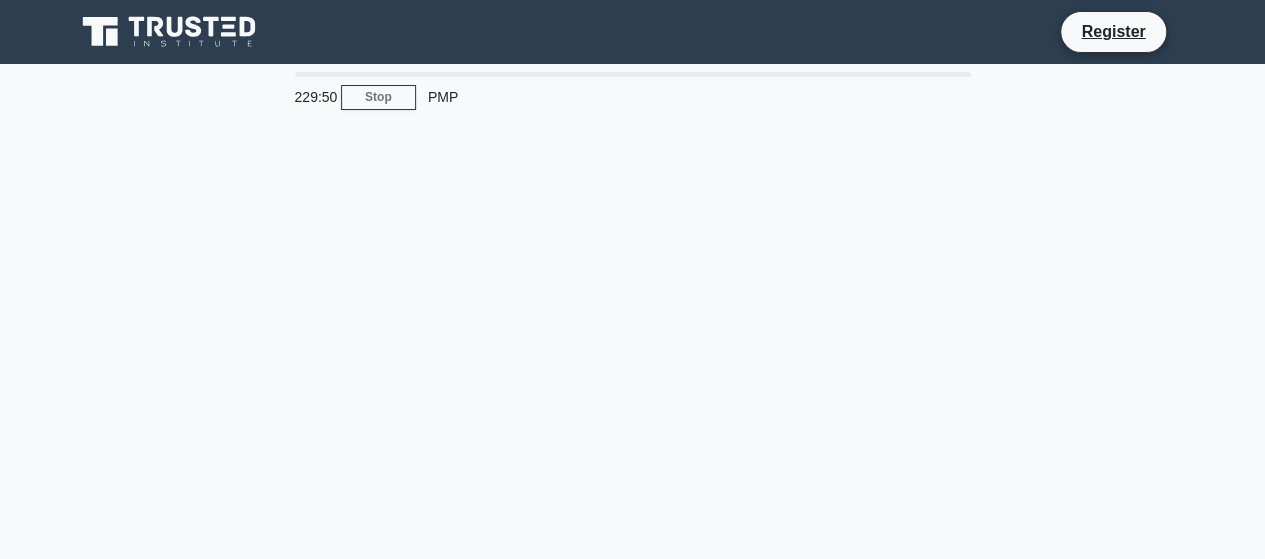 click on "229:50
Stop
PMP" at bounding box center (633, 572) 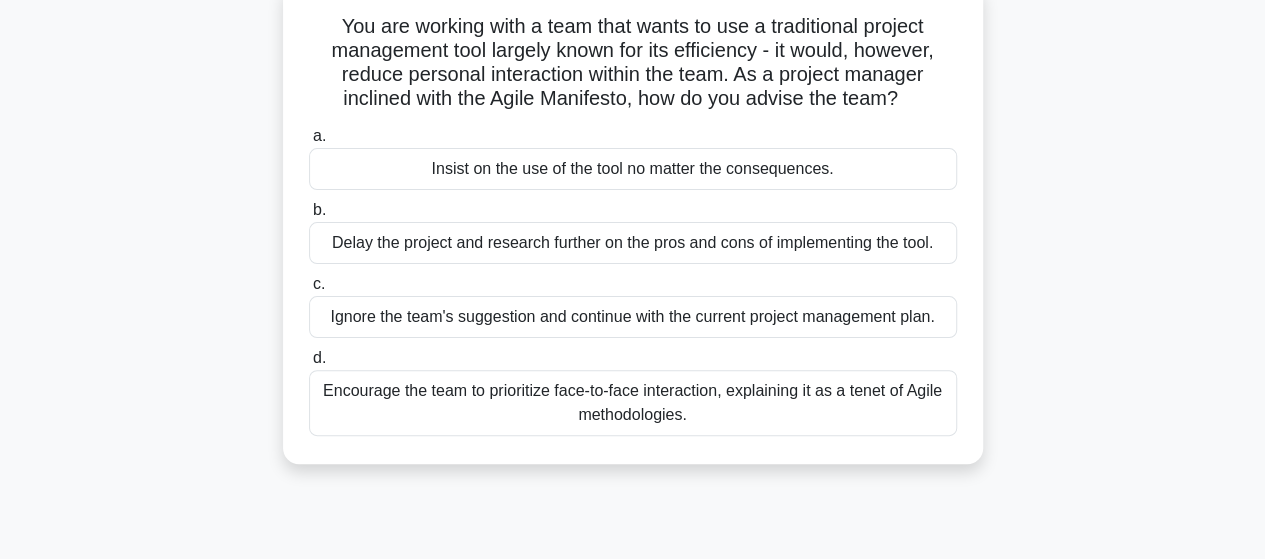scroll, scrollTop: 130, scrollLeft: 0, axis: vertical 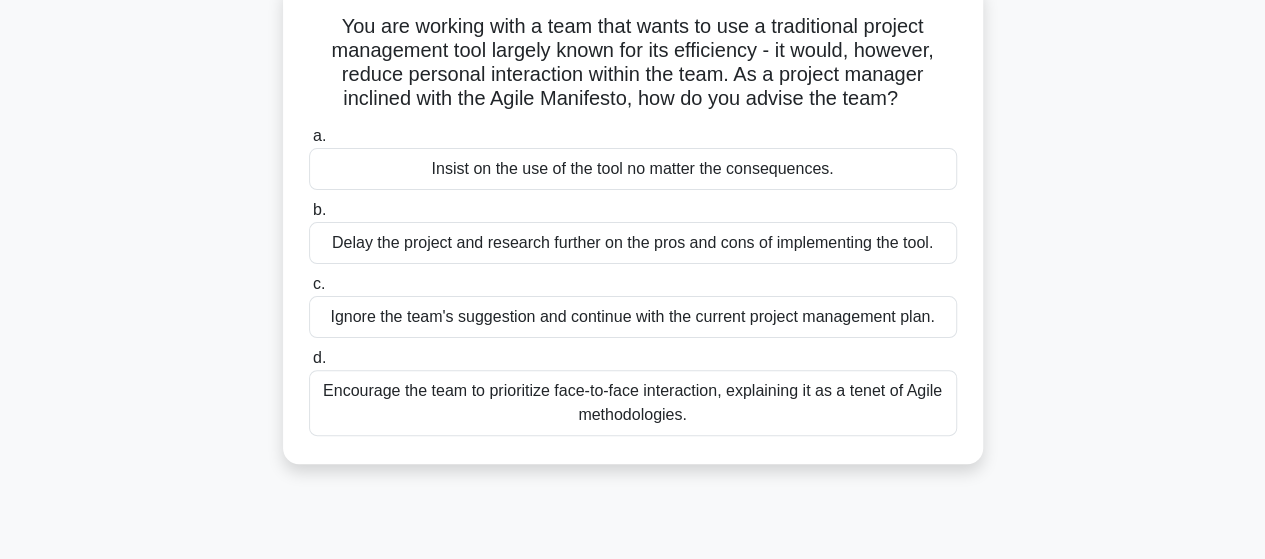 click on "Encourage the team to prioritize face-to-face interaction, explaining it as a tenet of Agile methodologies." at bounding box center (633, 403) 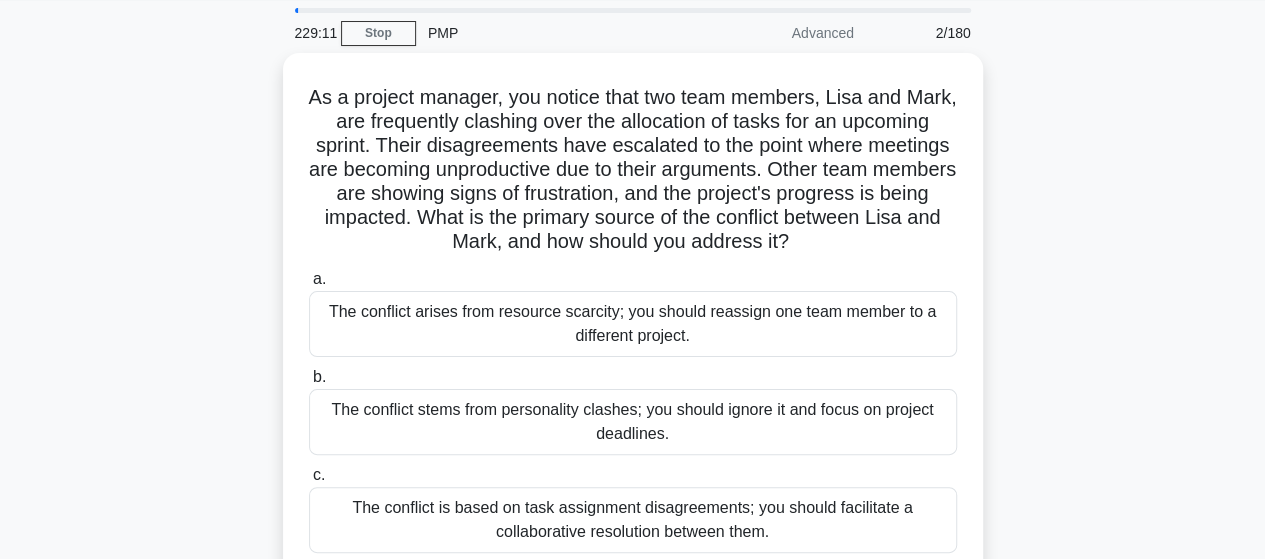scroll, scrollTop: 0, scrollLeft: 0, axis: both 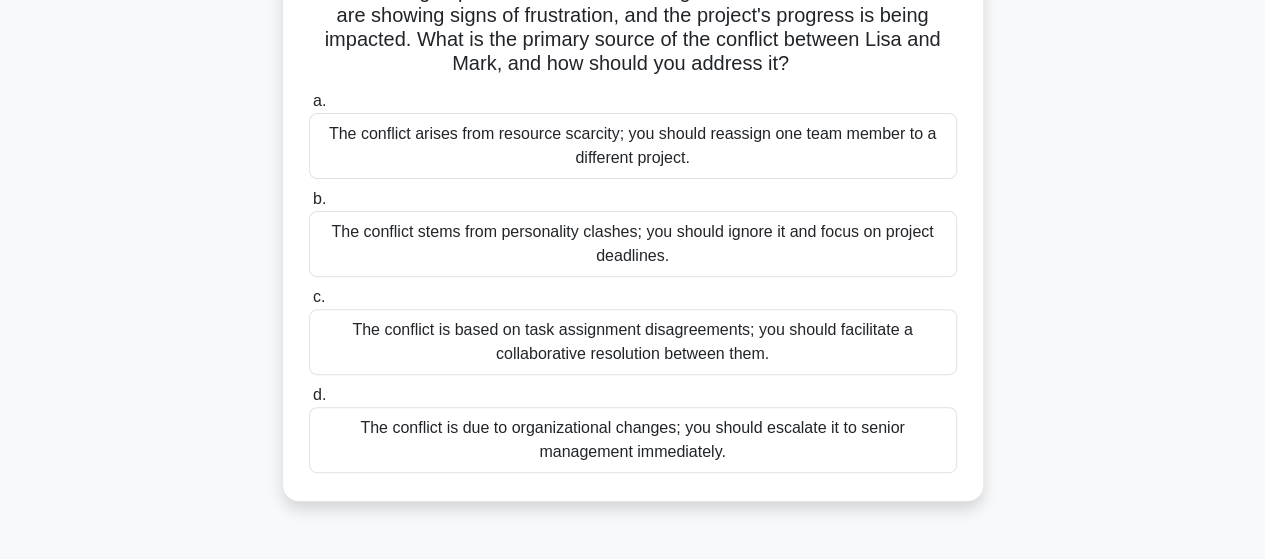 click on "The conflict is based on task assignment disagreements; you should facilitate a collaborative resolution between them." at bounding box center (633, 342) 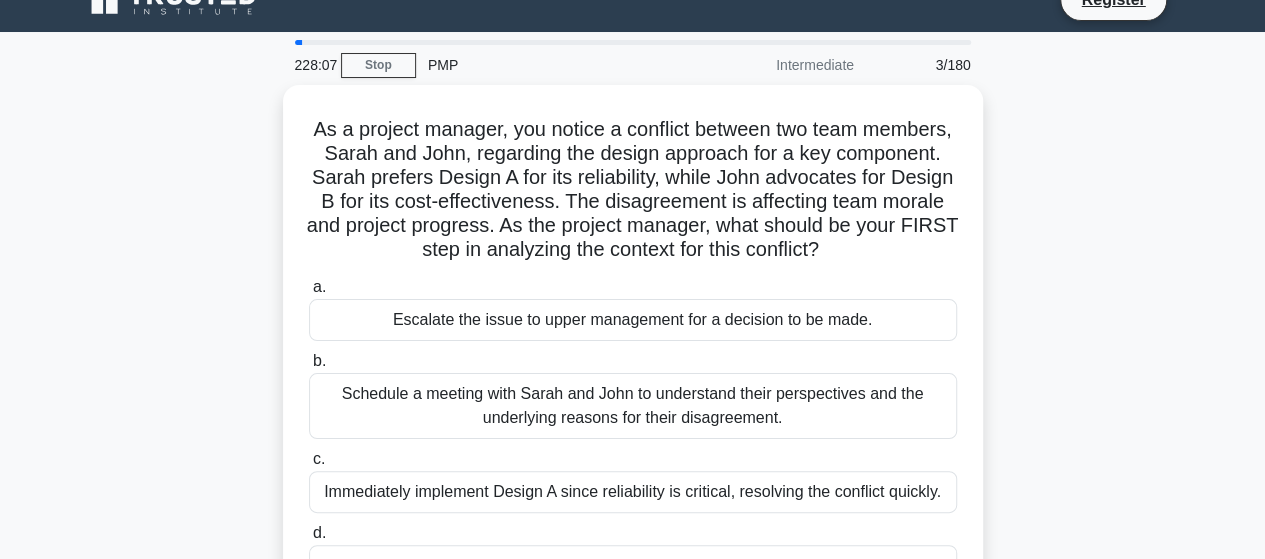 scroll, scrollTop: 0, scrollLeft: 0, axis: both 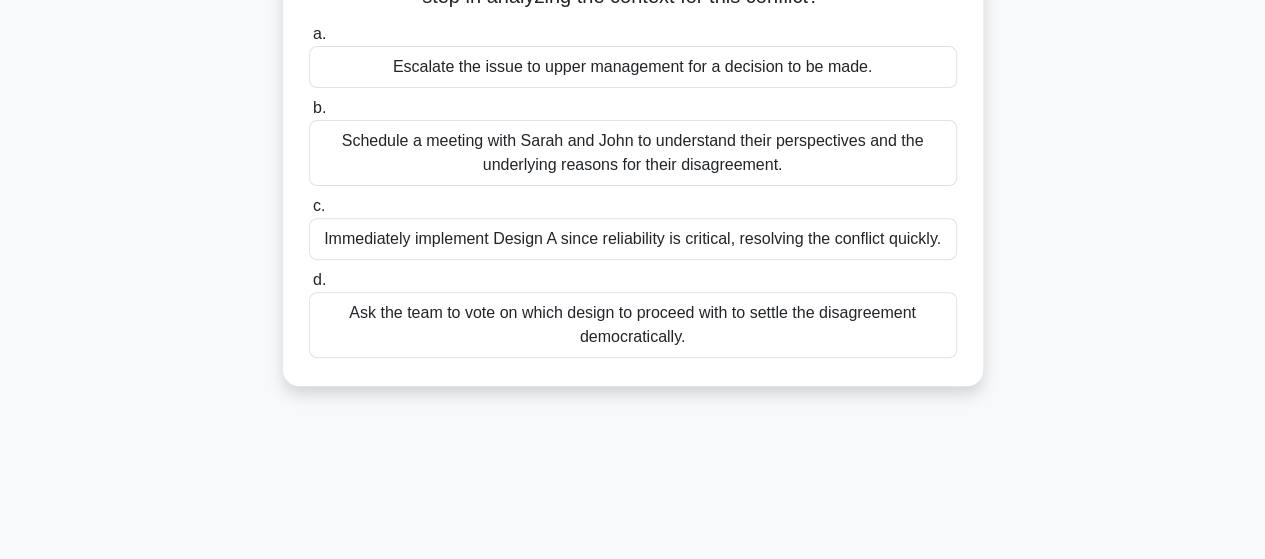 click on "Schedule a meeting with Sarah and John to understand their perspectives and the underlying reasons for their disagreement." at bounding box center [633, 153] 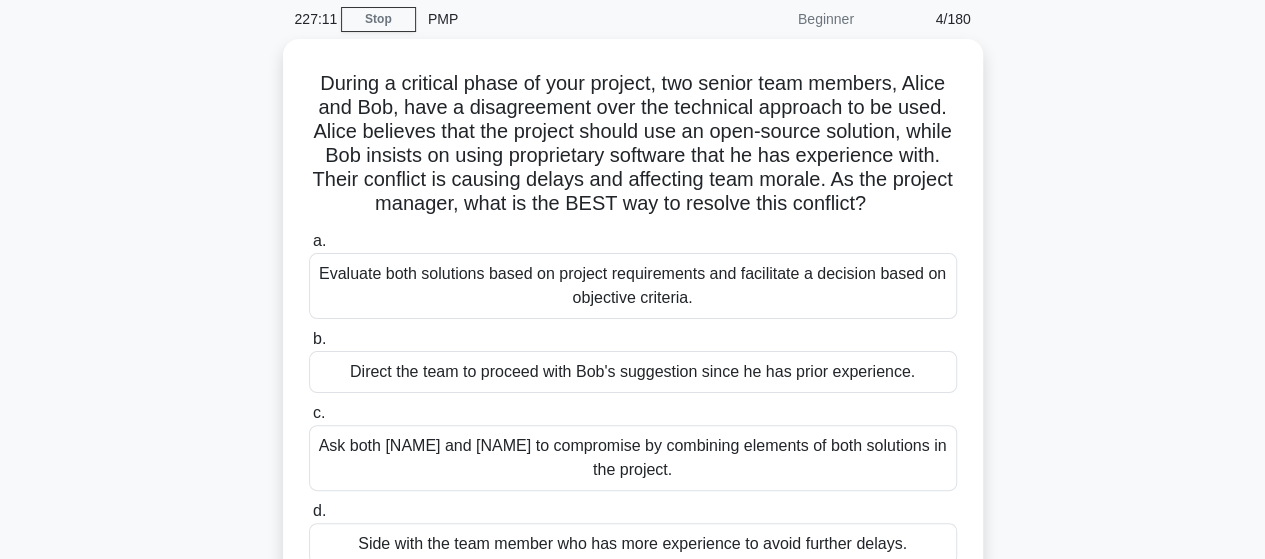 scroll, scrollTop: 0, scrollLeft: 0, axis: both 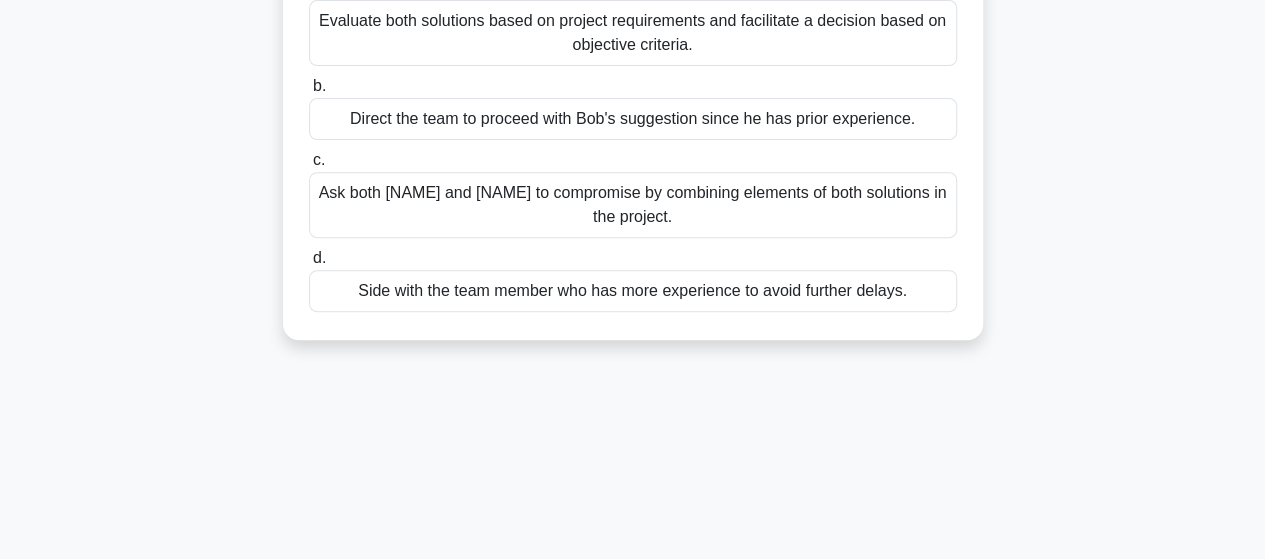 click on "Evaluate both solutions based on project requirements and facilitate a decision based on objective criteria." at bounding box center (633, 33) 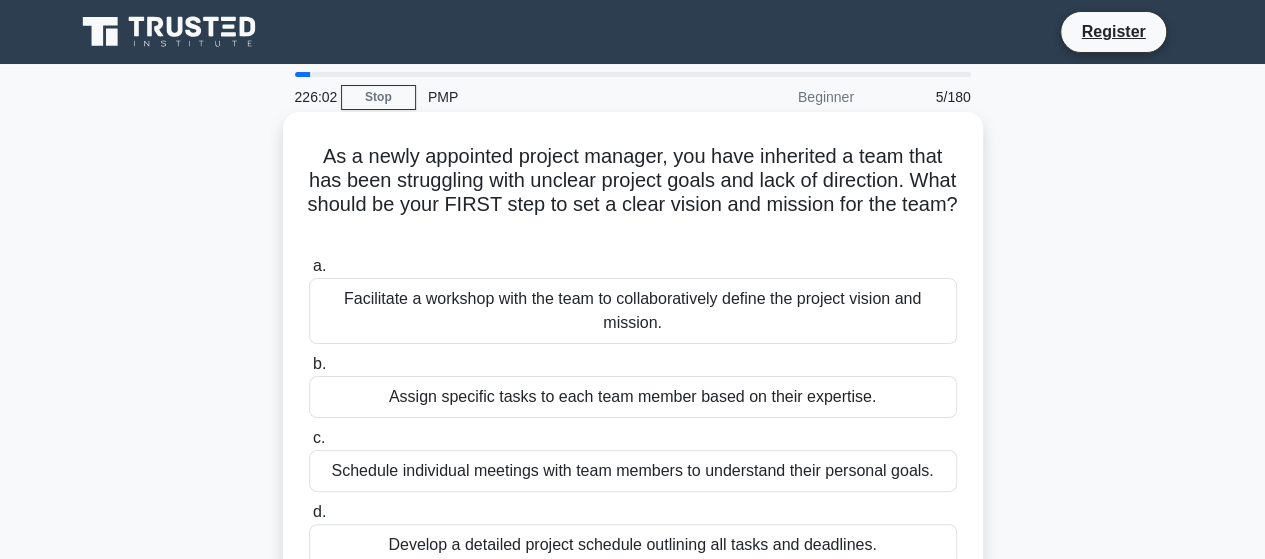 scroll, scrollTop: 0, scrollLeft: 0, axis: both 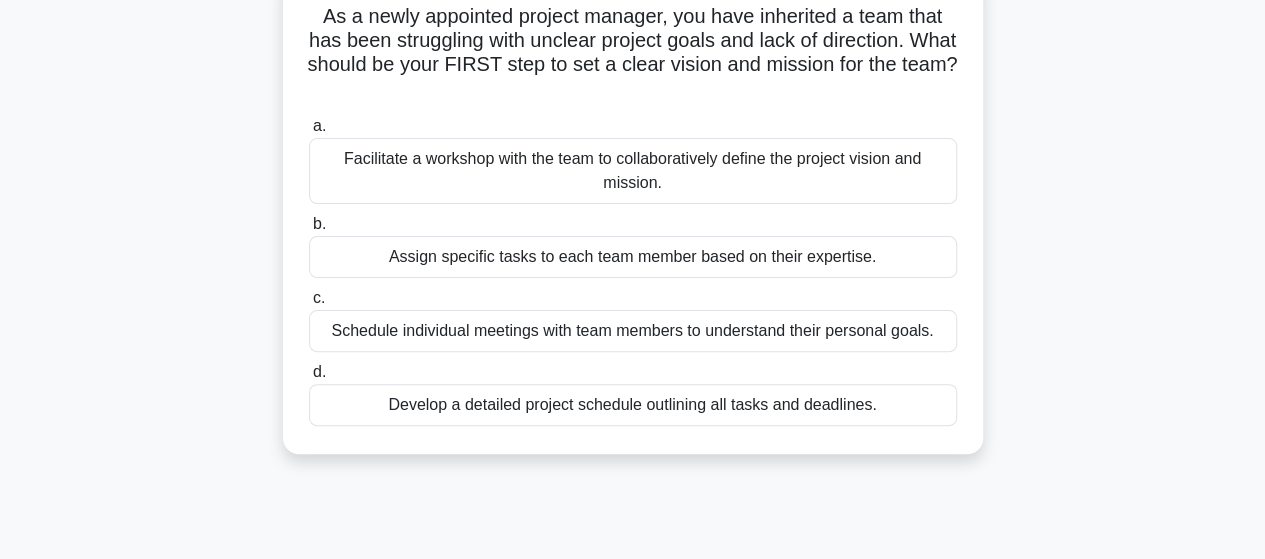 click on "Facilitate a workshop with the team to collaboratively define the project vision and mission." at bounding box center (633, 171) 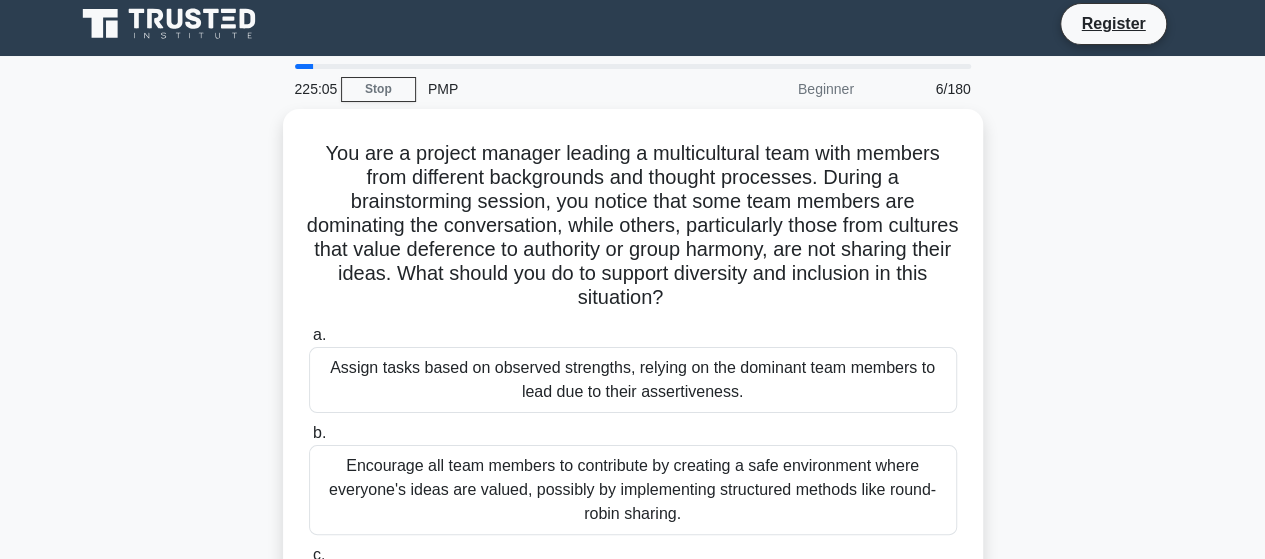 scroll, scrollTop: 0, scrollLeft: 0, axis: both 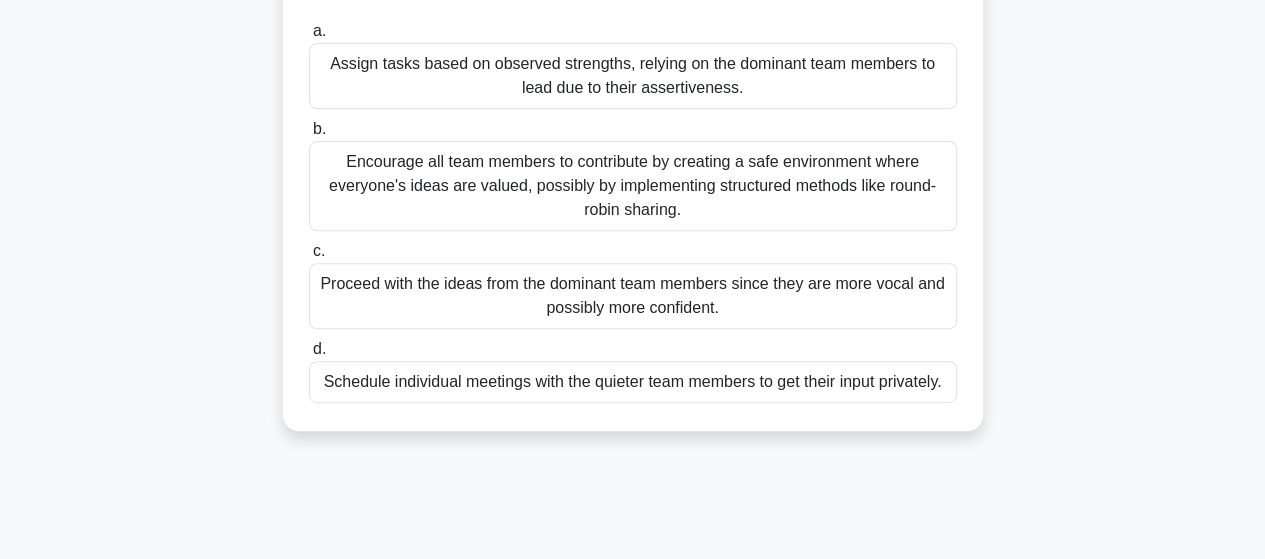 click on "Encourage all team members to contribute by creating a safe environment where everyone's ideas are valued, possibly by implementing structured methods like round-robin sharing." at bounding box center [633, 186] 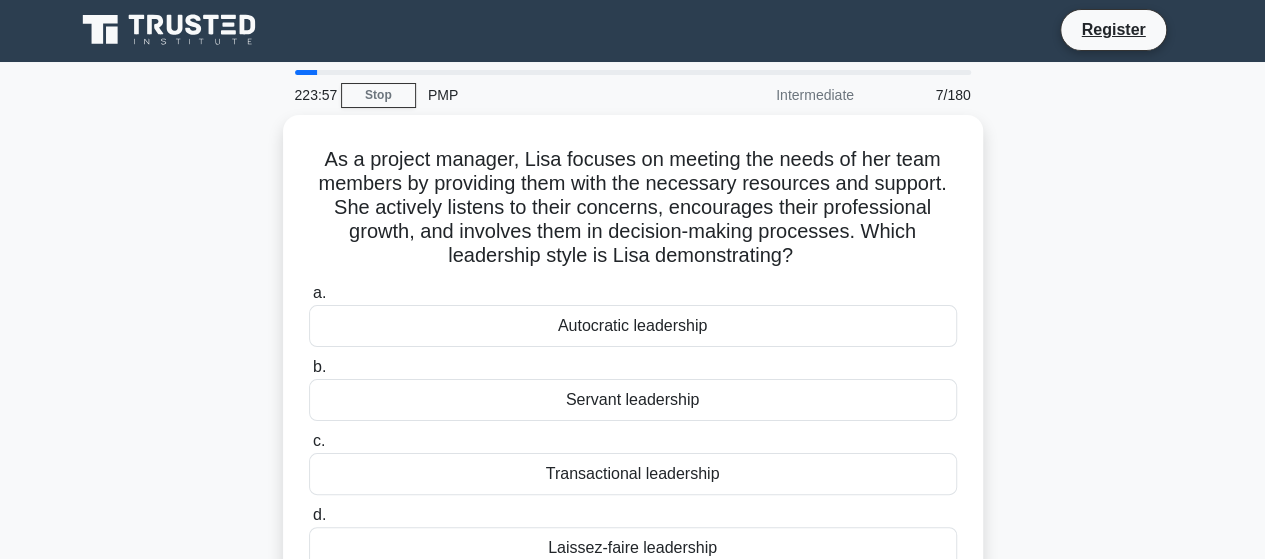 scroll, scrollTop: 0, scrollLeft: 0, axis: both 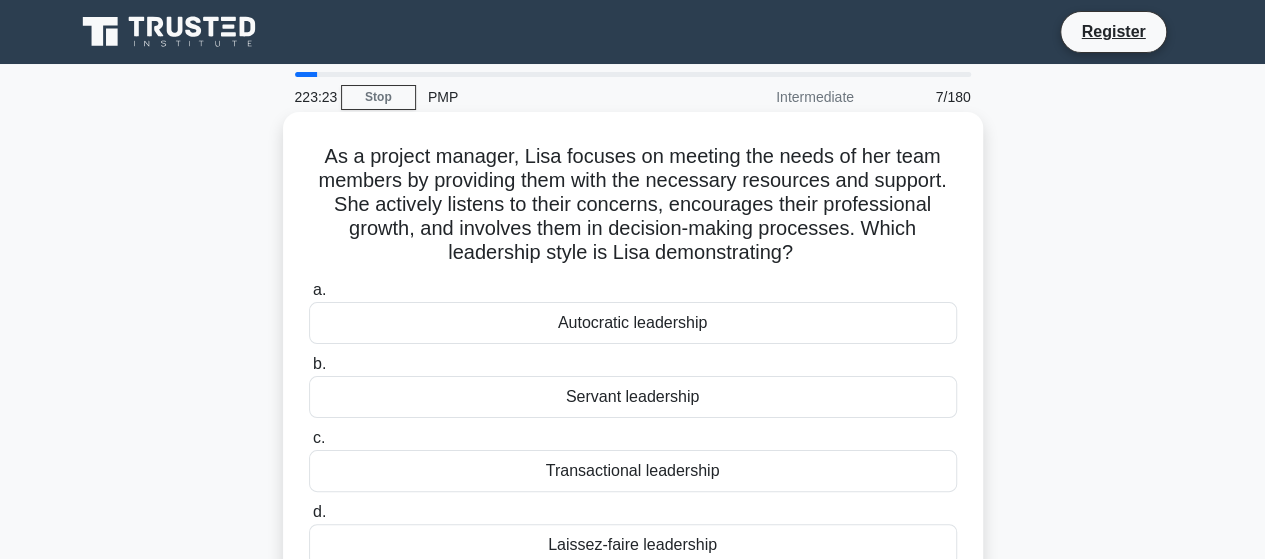 click on "Autocratic leadership" at bounding box center [633, 323] 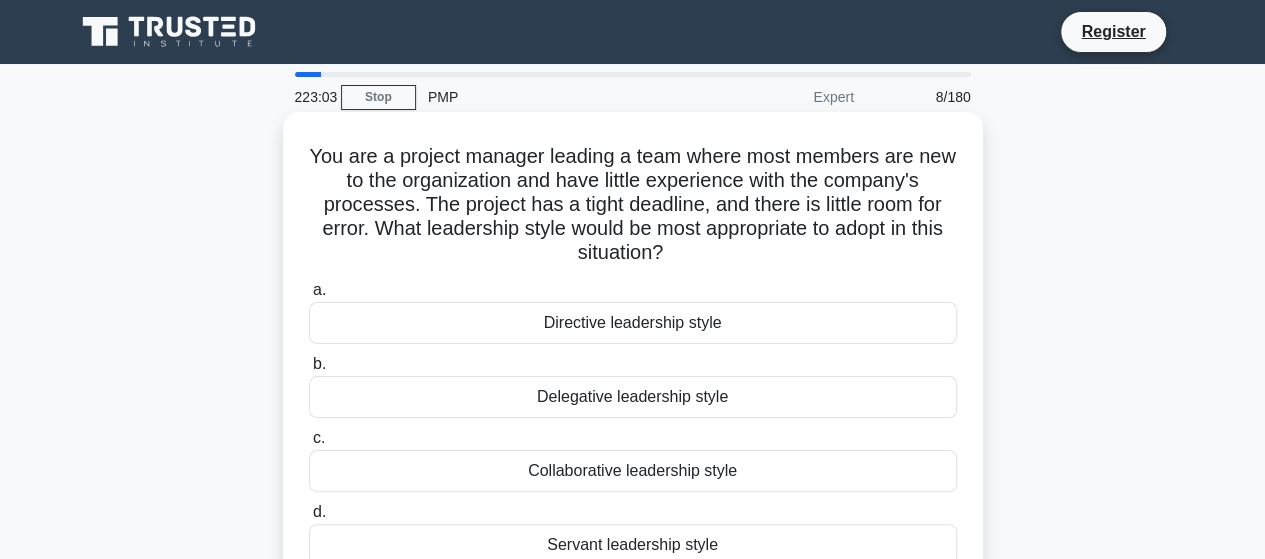 click on "Directive leadership style" at bounding box center (633, 323) 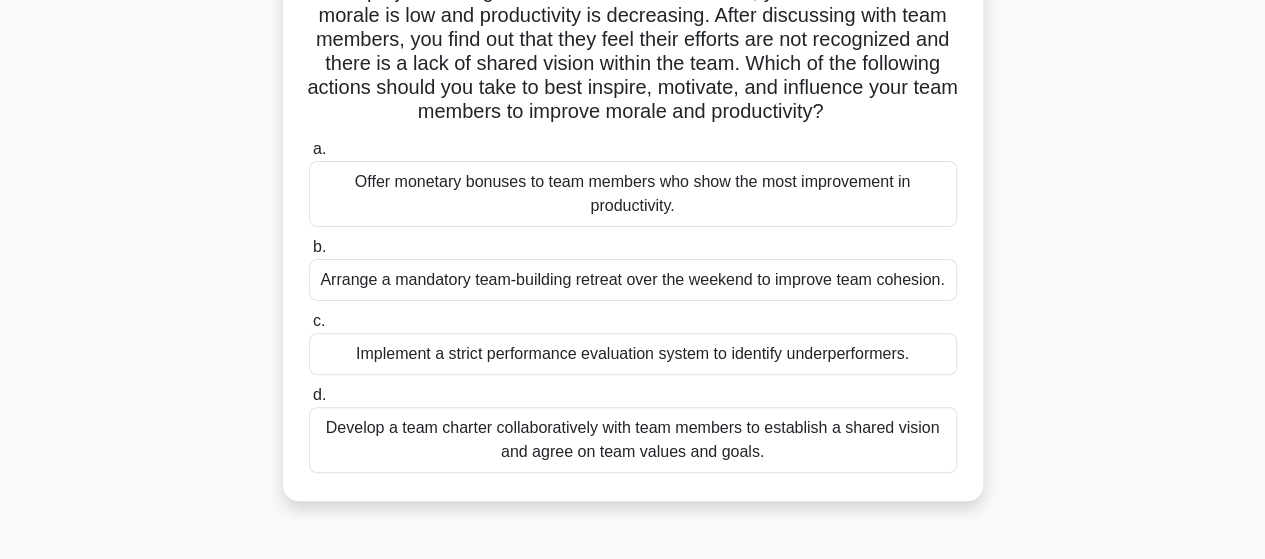 scroll, scrollTop: 168, scrollLeft: 0, axis: vertical 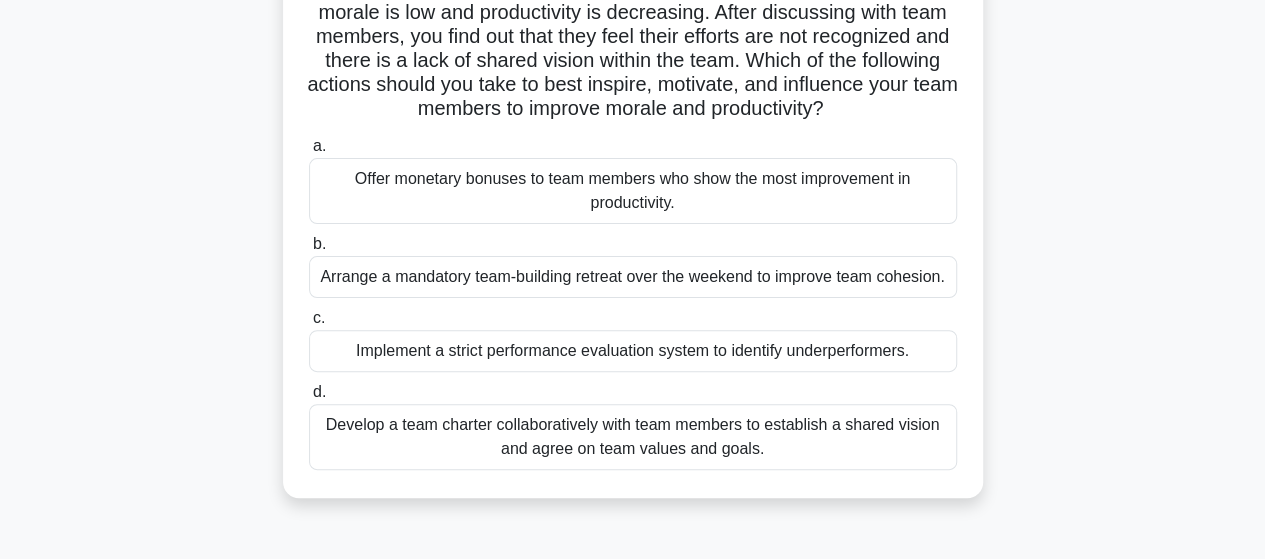 click on "Develop a team charter collaboratively with team members to establish a shared vision and agree on team values and goals." at bounding box center (633, 437) 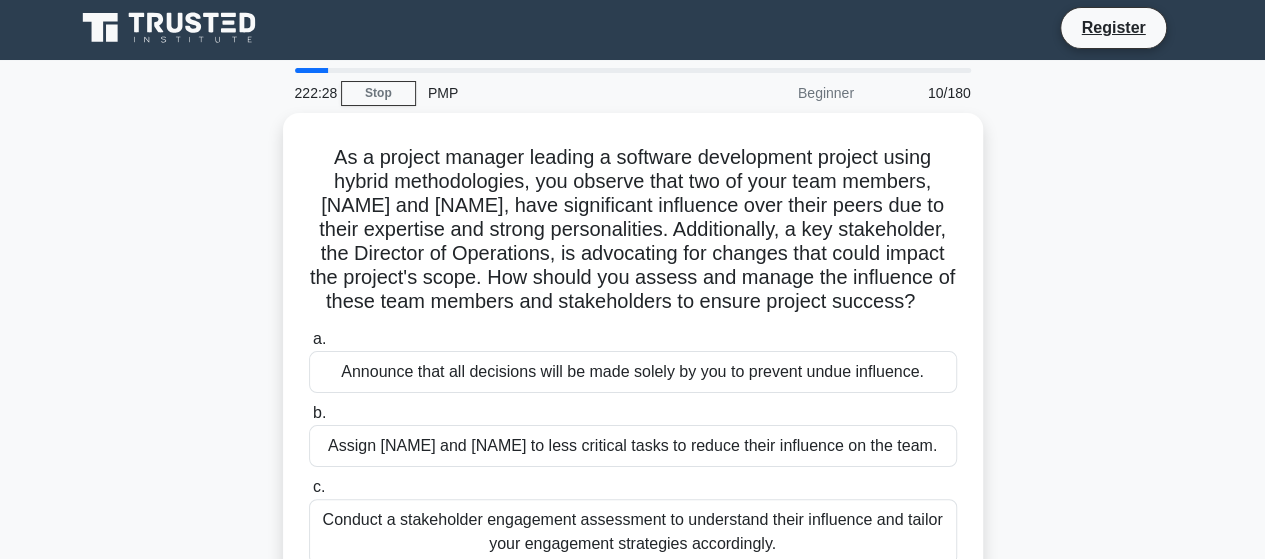 scroll, scrollTop: 0, scrollLeft: 0, axis: both 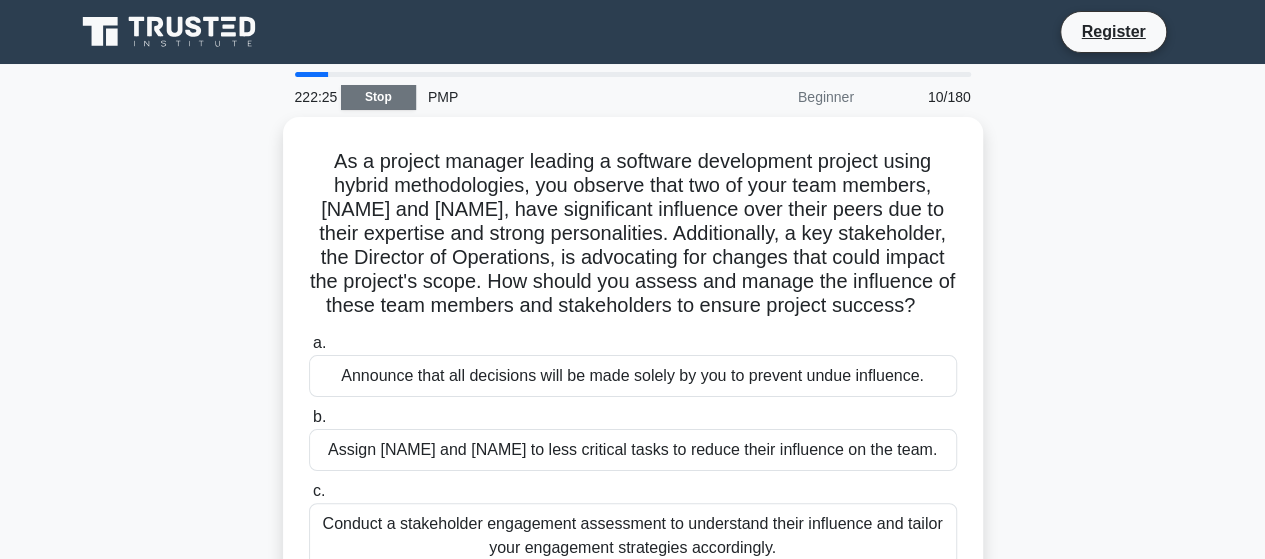 click on "Stop" at bounding box center [378, 97] 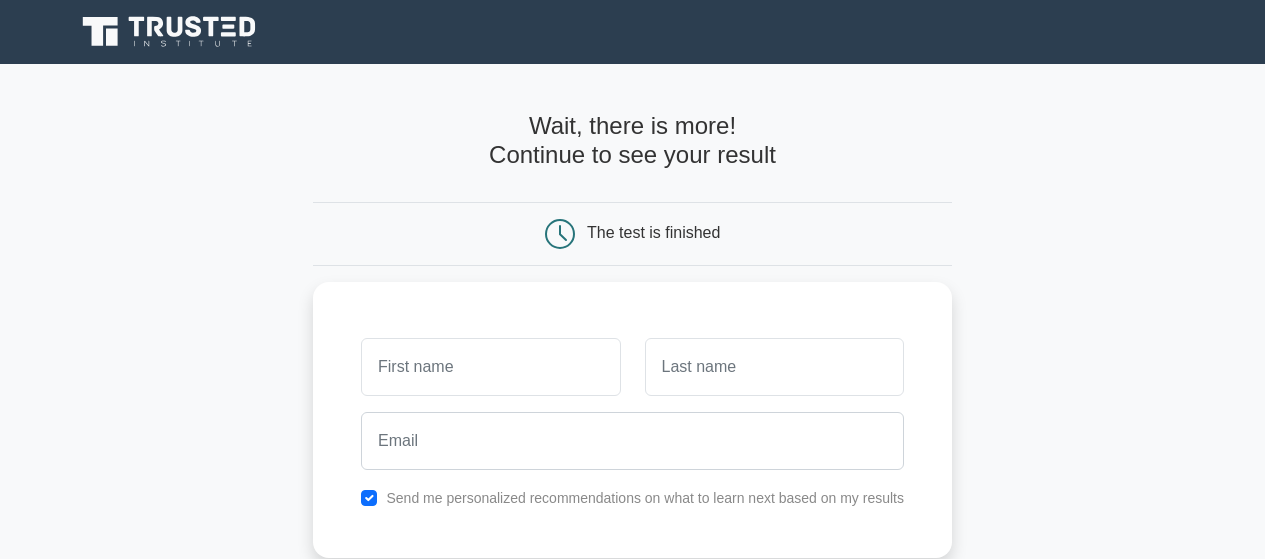 scroll, scrollTop: 0, scrollLeft: 0, axis: both 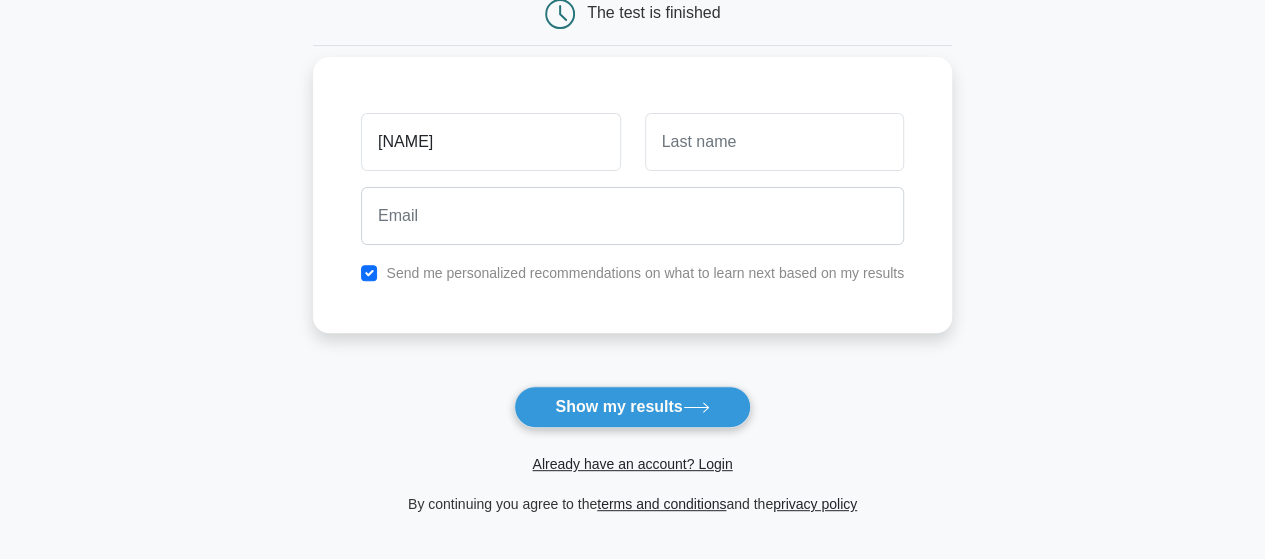 type on "saim" 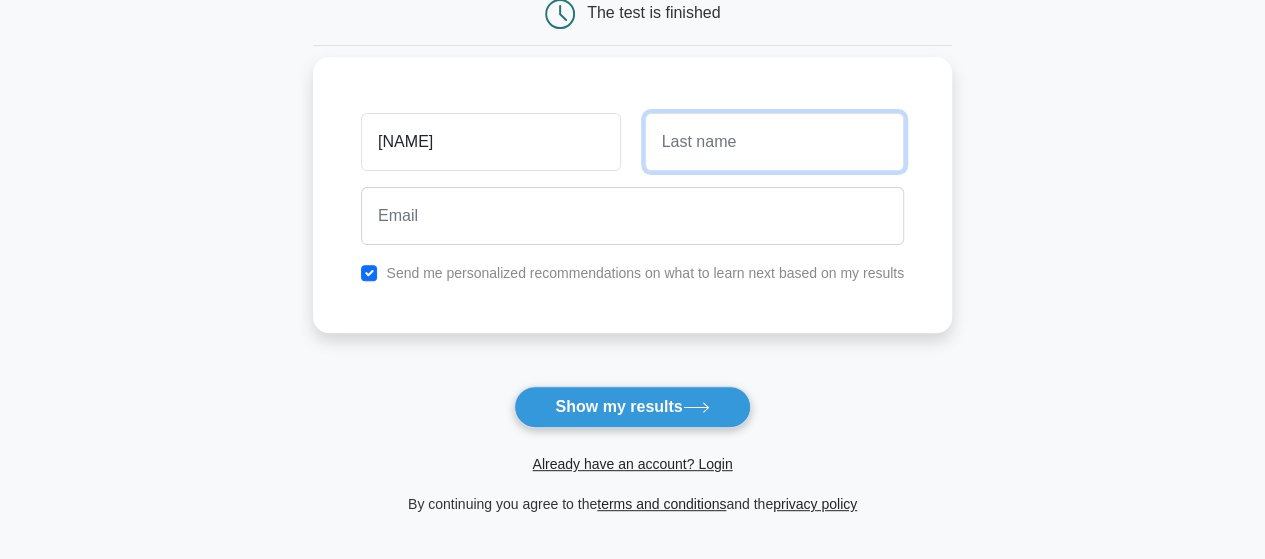 click at bounding box center [774, 142] 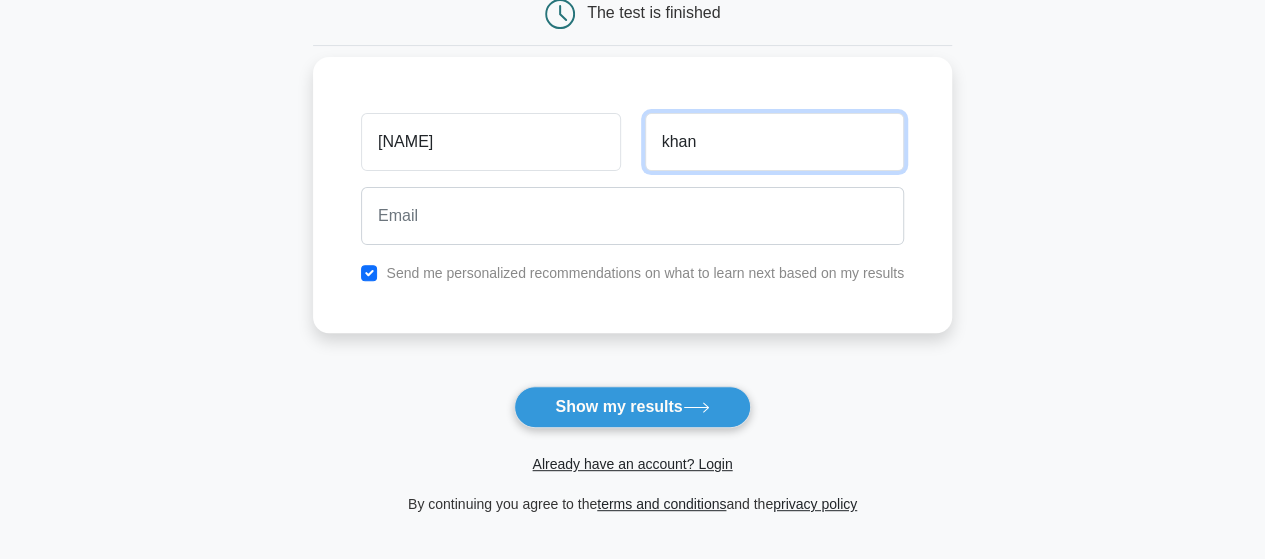 type on "khan" 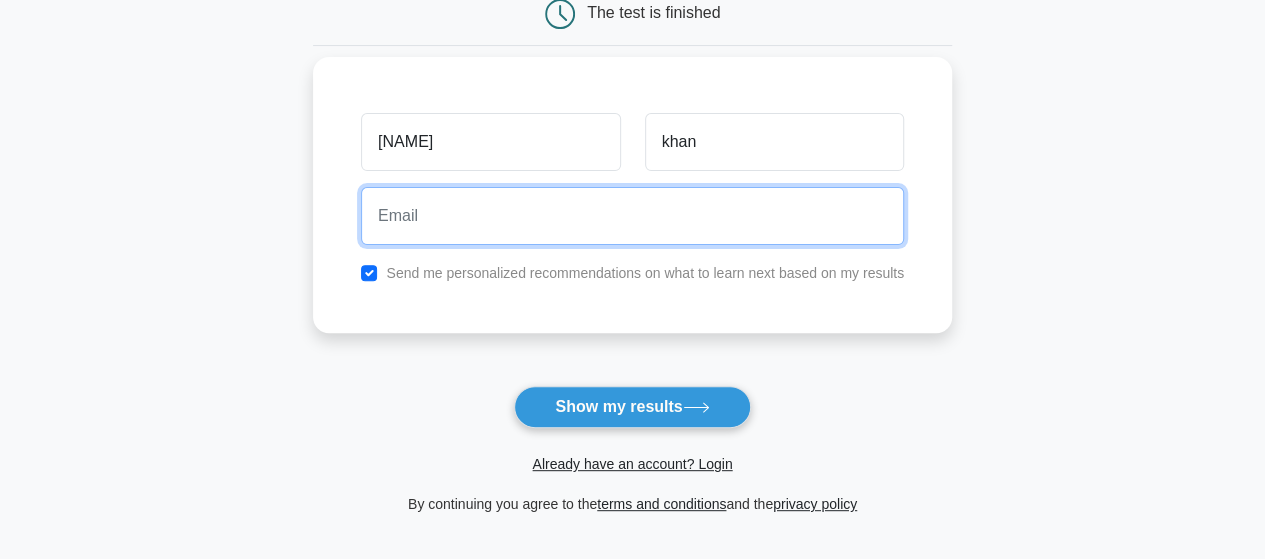 click at bounding box center [632, 216] 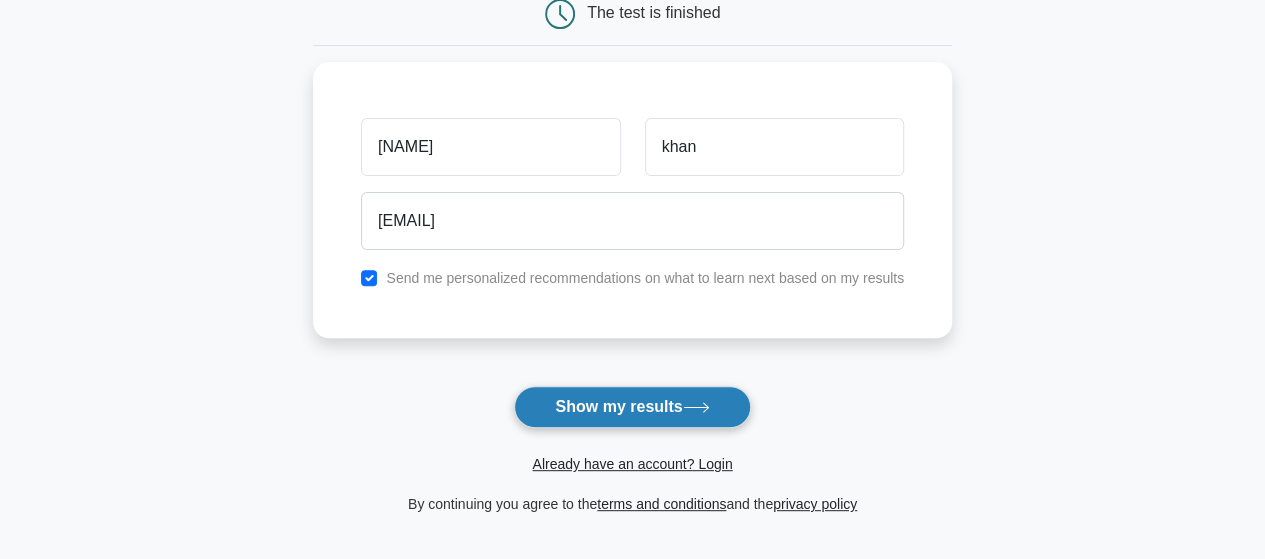 click on "Show my results" at bounding box center (632, 407) 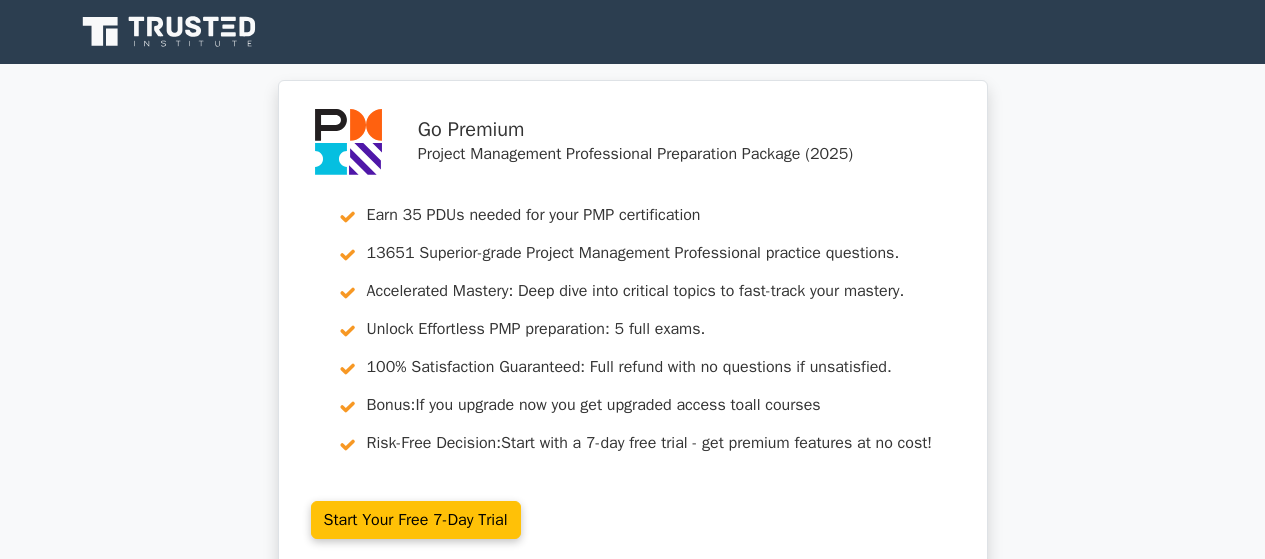 scroll, scrollTop: 0, scrollLeft: 0, axis: both 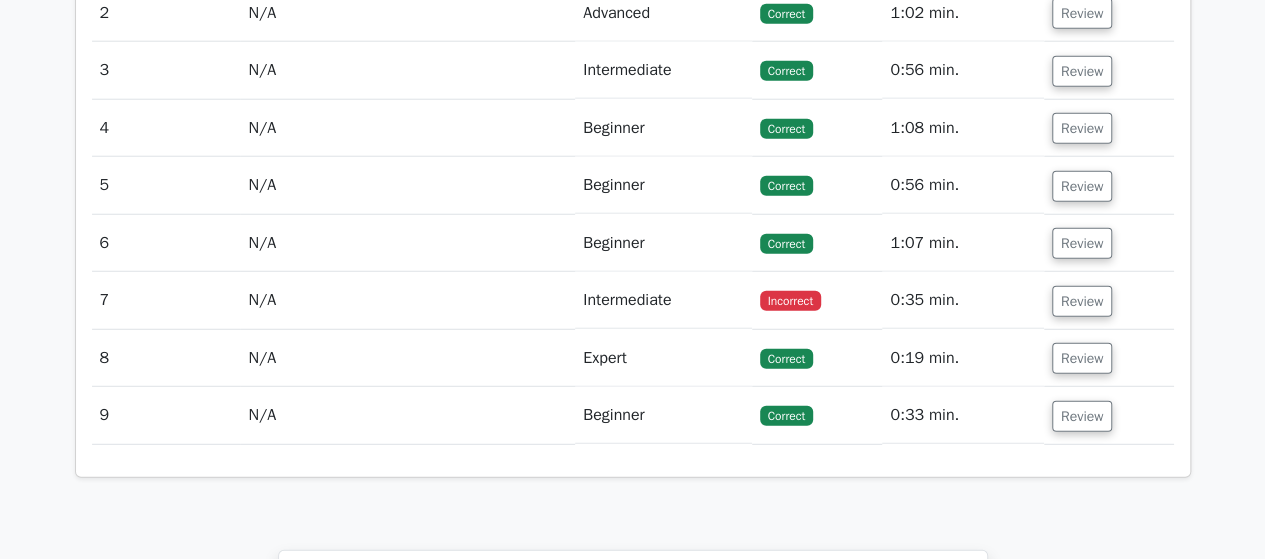 drag, startPoint x: 1274, startPoint y: 73, endPoint x: 1274, endPoint y: 410, distance: 337 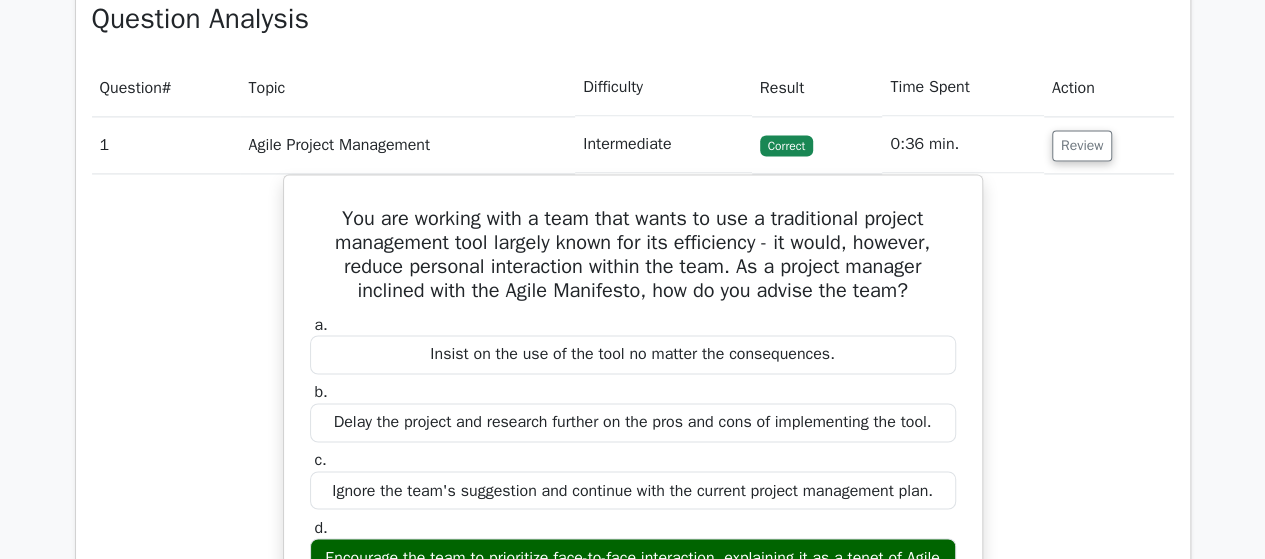 scroll, scrollTop: 1407, scrollLeft: 0, axis: vertical 